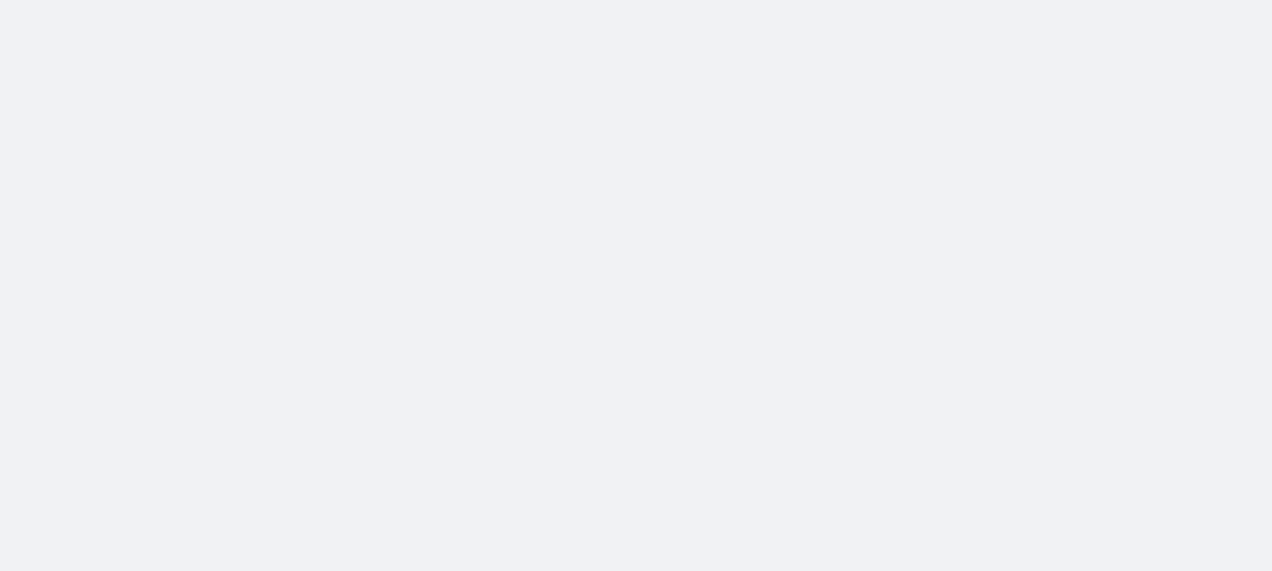 scroll, scrollTop: 0, scrollLeft: 0, axis: both 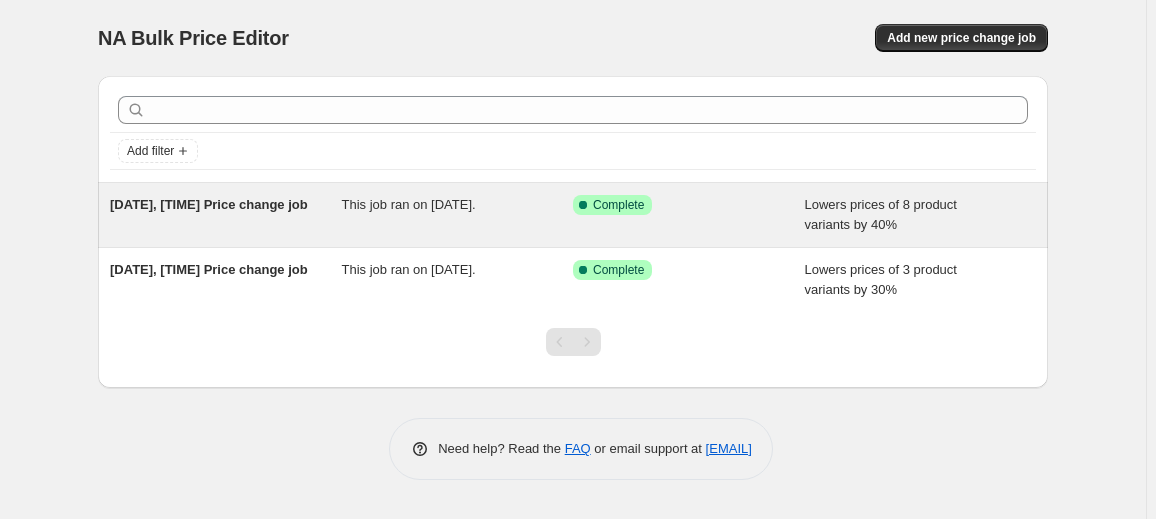 click on "This job ran on 28 юли 2025 г.." at bounding box center [409, 204] 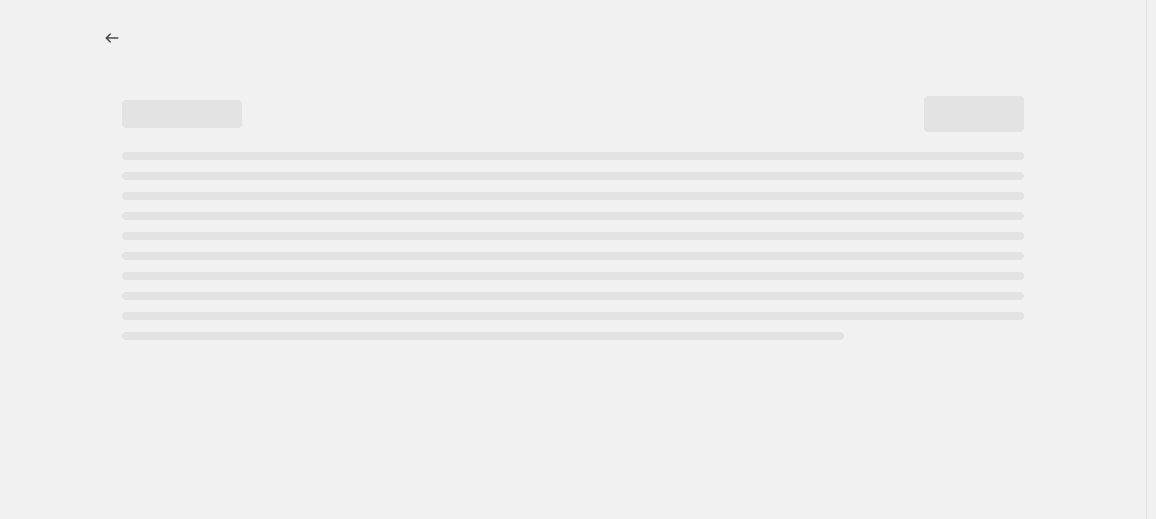 select on "percentage" 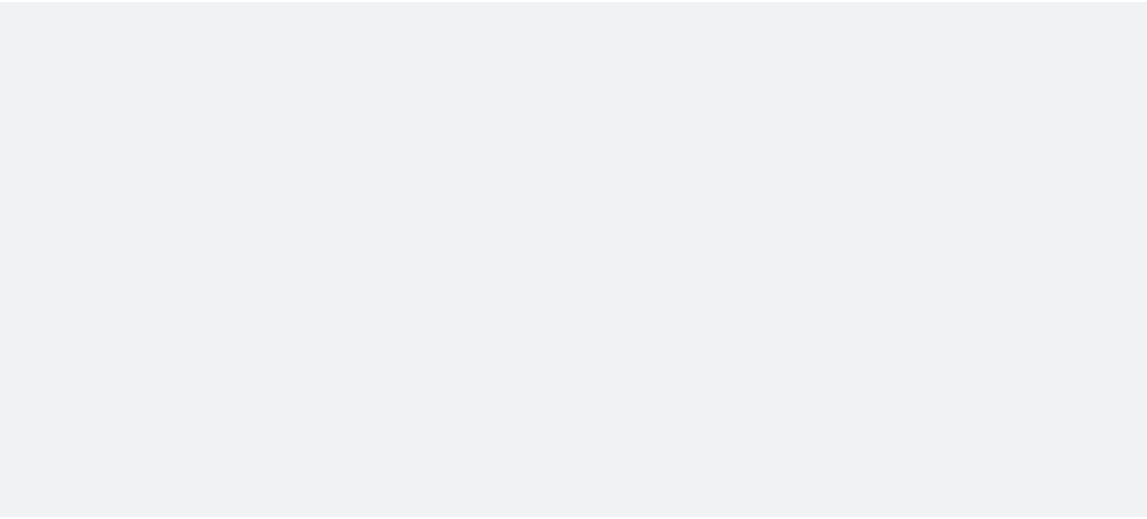 scroll, scrollTop: 0, scrollLeft: 0, axis: both 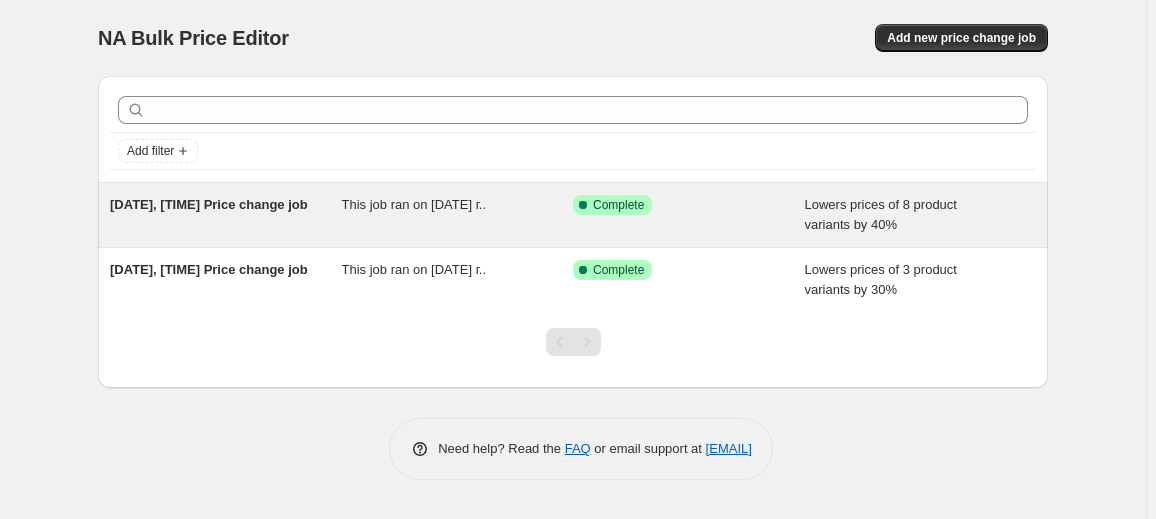 click on "[DATE], [TIME] Price change job" at bounding box center [226, 215] 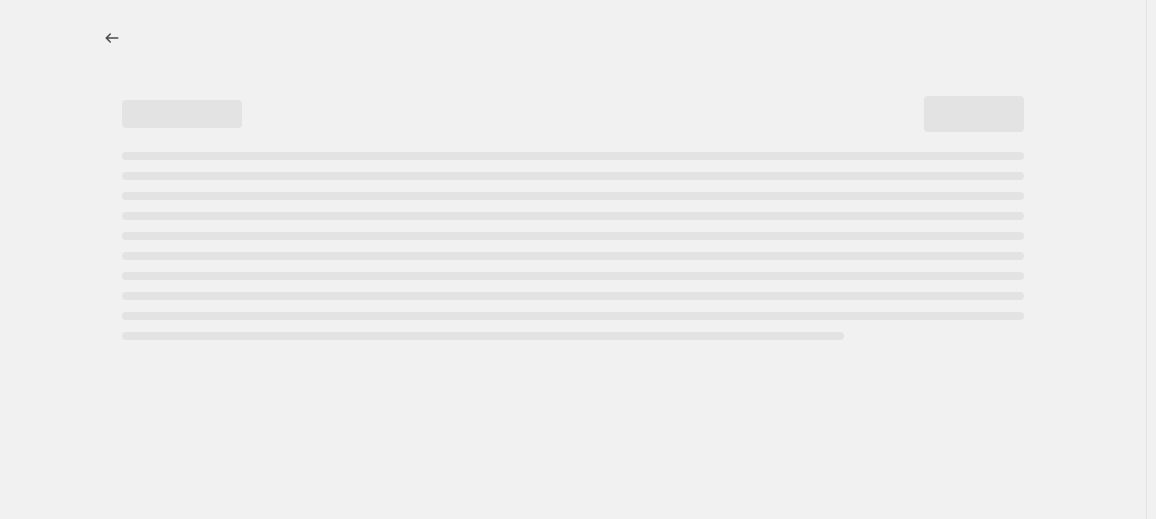 select on "percentage" 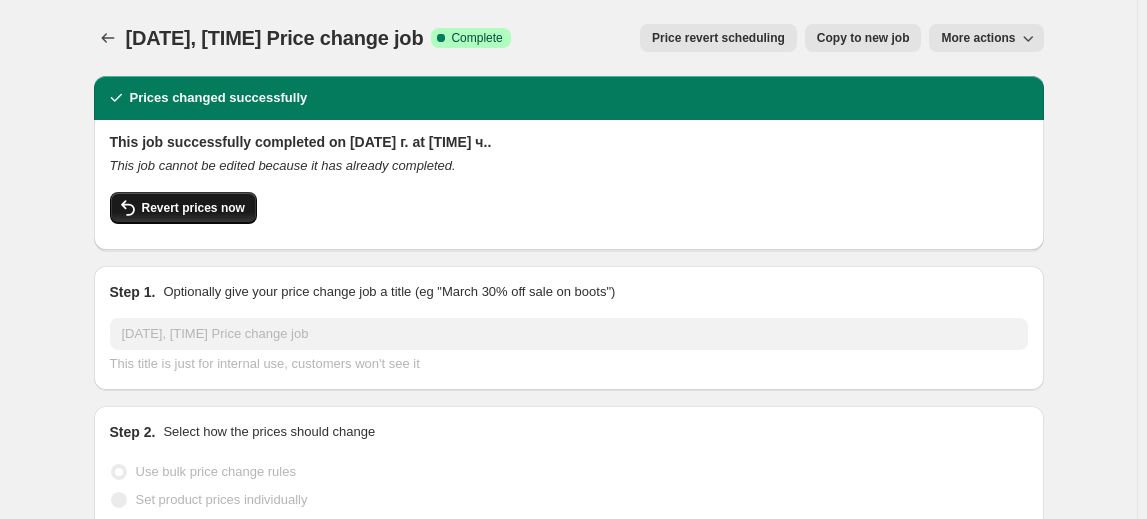 click on "Revert prices now" at bounding box center (193, 208) 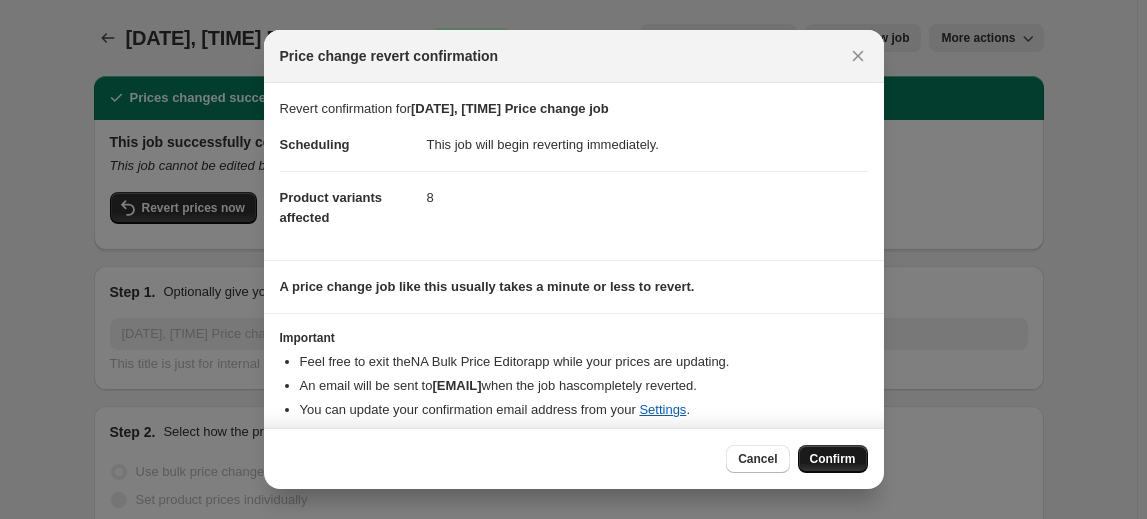 click on "Confirm" at bounding box center (833, 459) 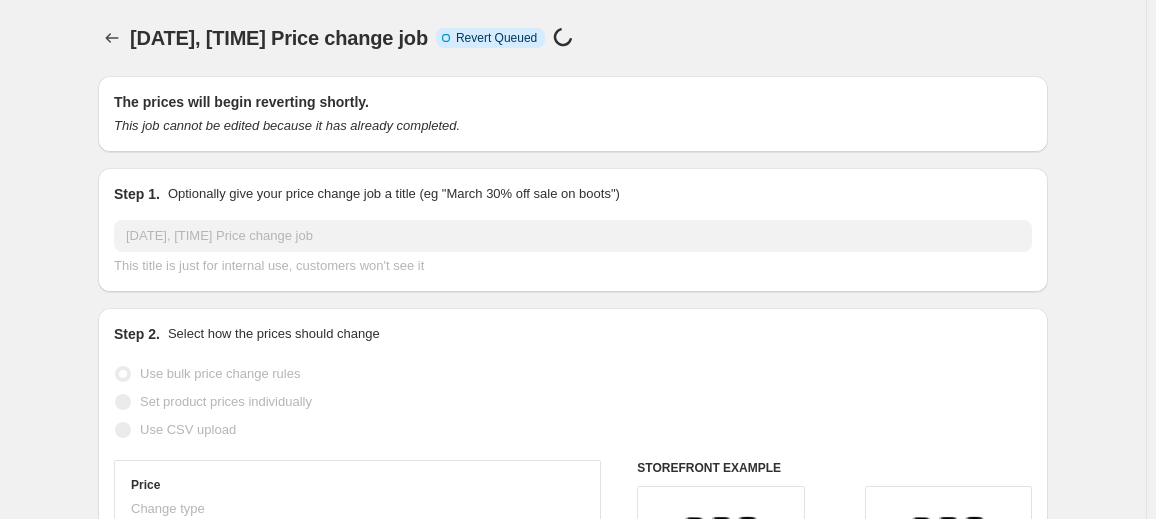 select on "percentage" 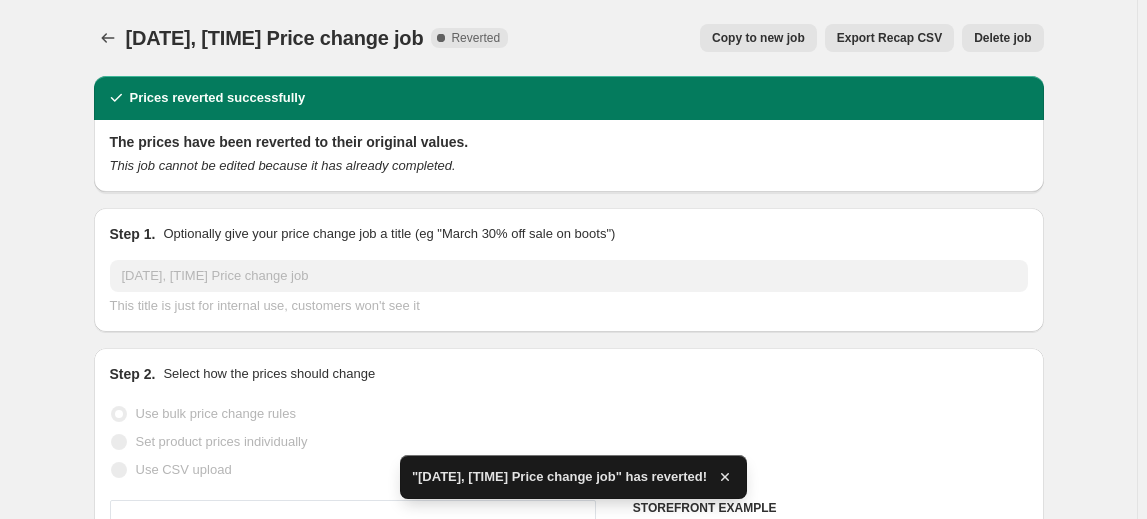 click on "Delete job" at bounding box center (1002, 38) 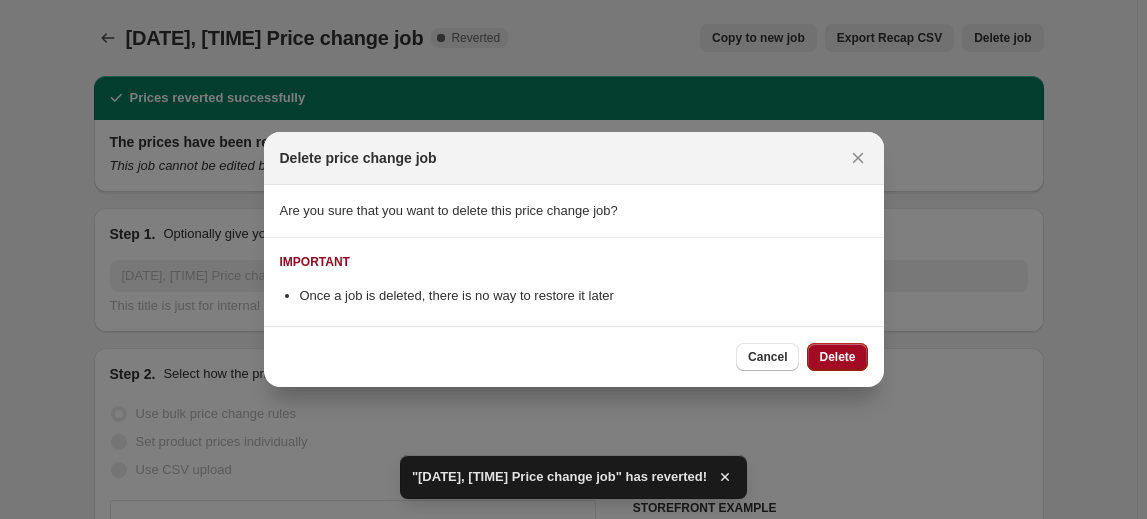 click on "Delete" at bounding box center [837, 357] 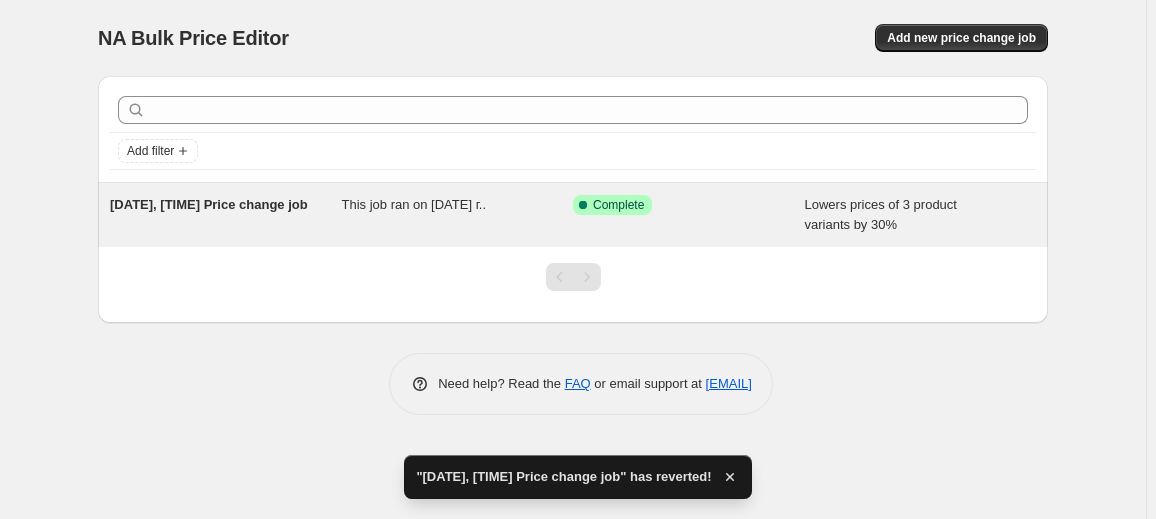 click on "This job ran on [DATE] г.." at bounding box center [458, 215] 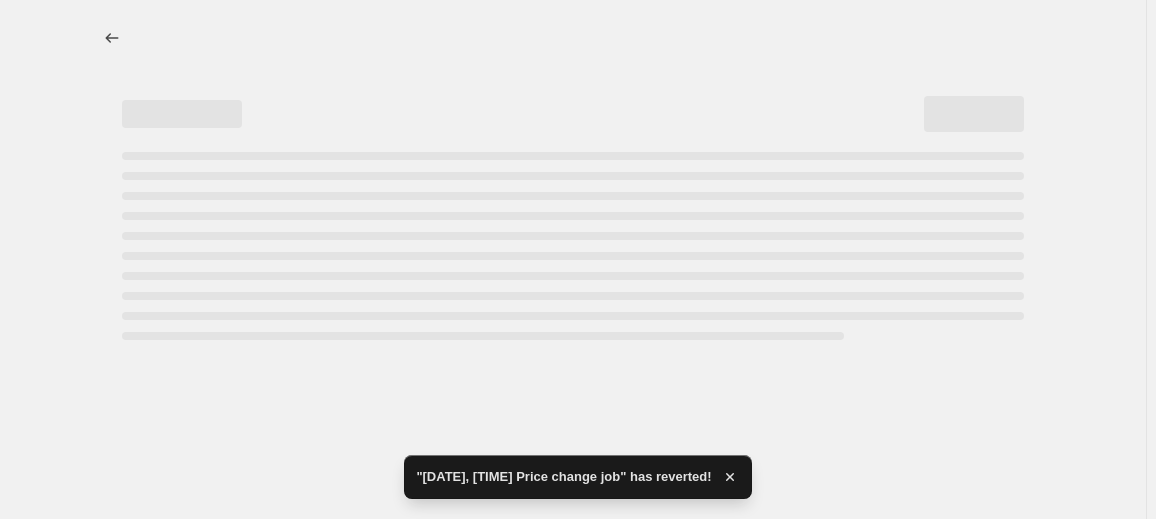 select on "percentage" 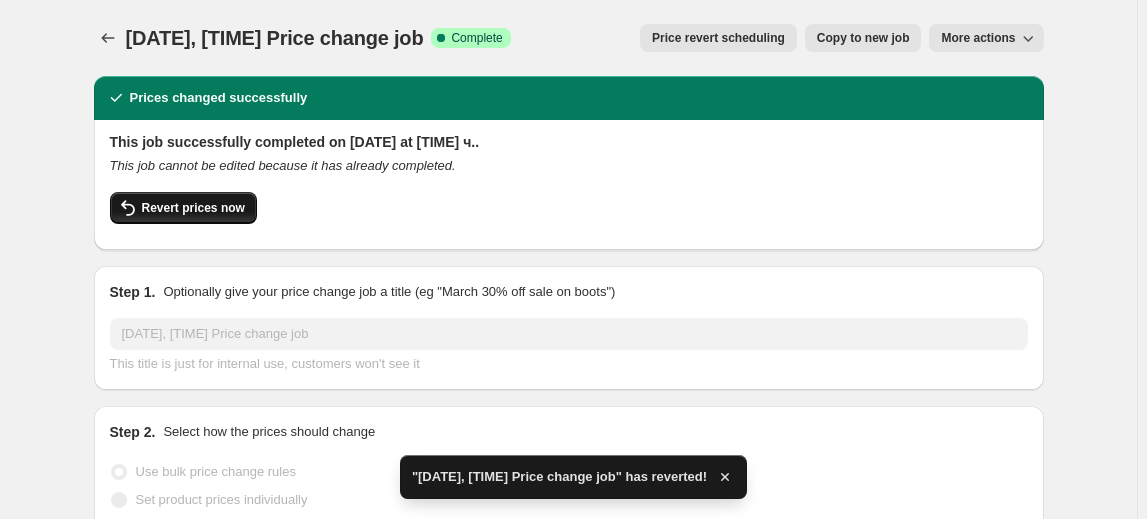 click on "Revert prices now" at bounding box center (193, 208) 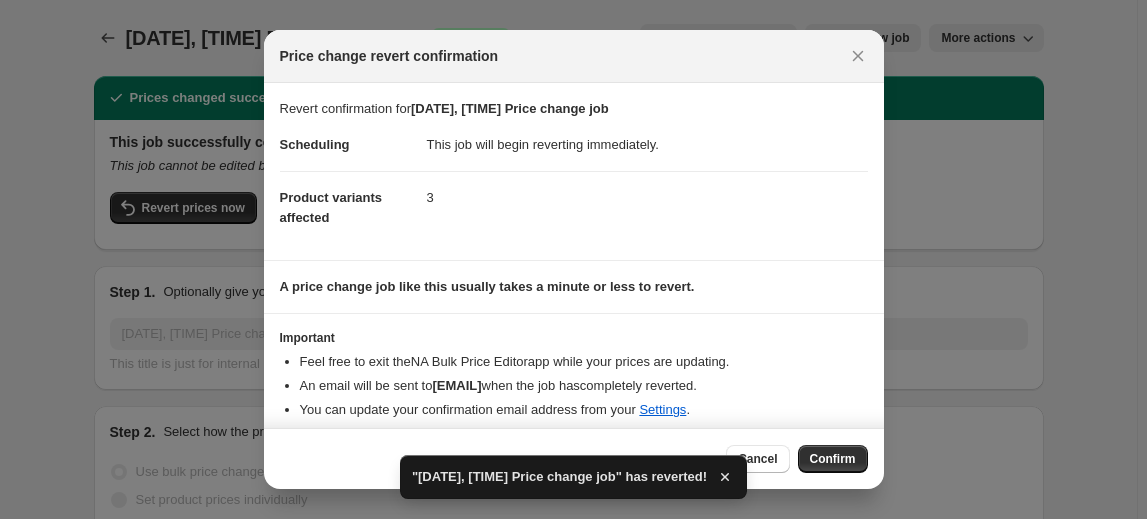 click on "Confirm" at bounding box center (833, 459) 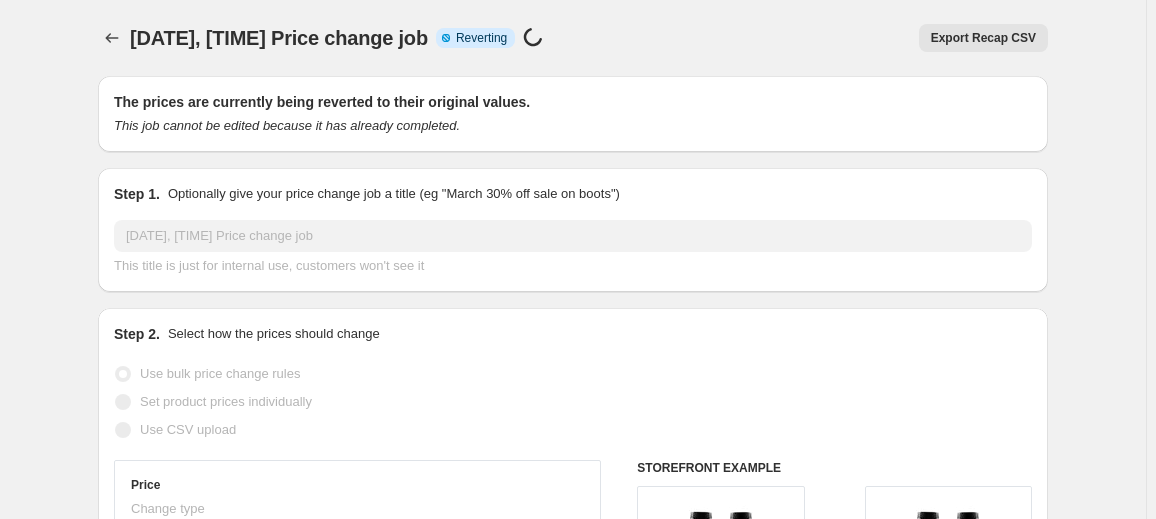 select on "percentage" 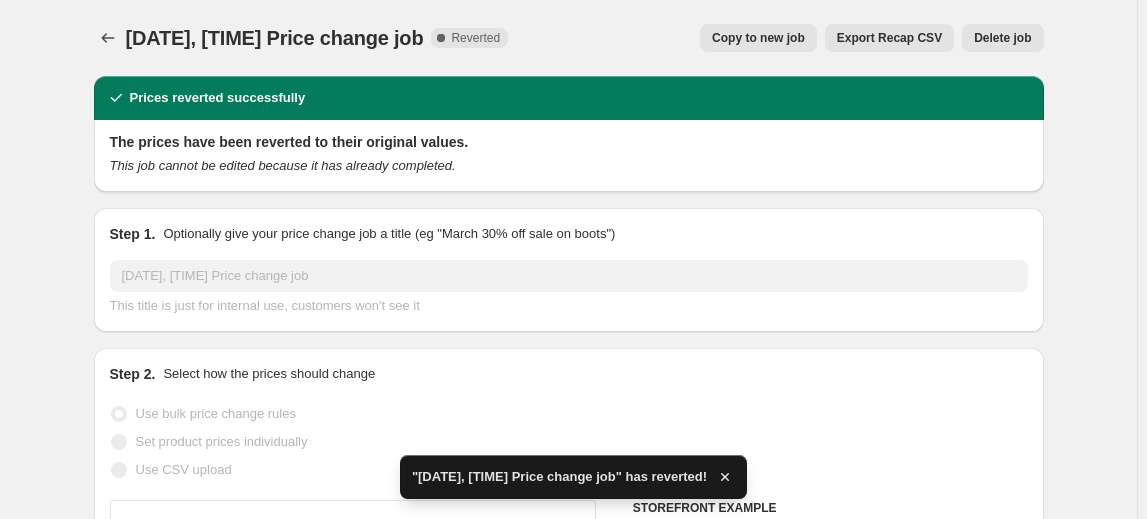 click on "Delete job" at bounding box center (1002, 38) 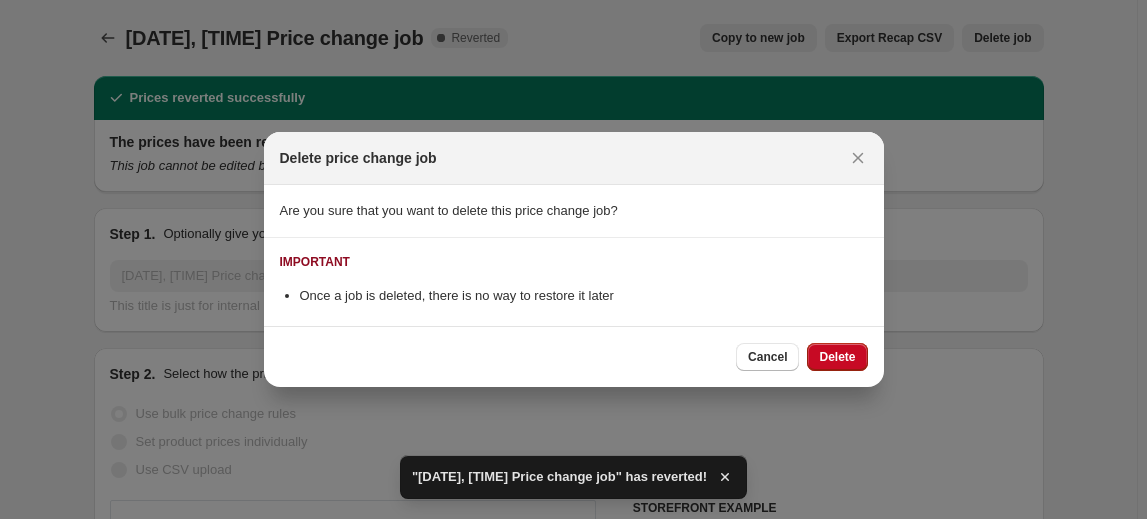 click on "Delete" at bounding box center [837, 357] 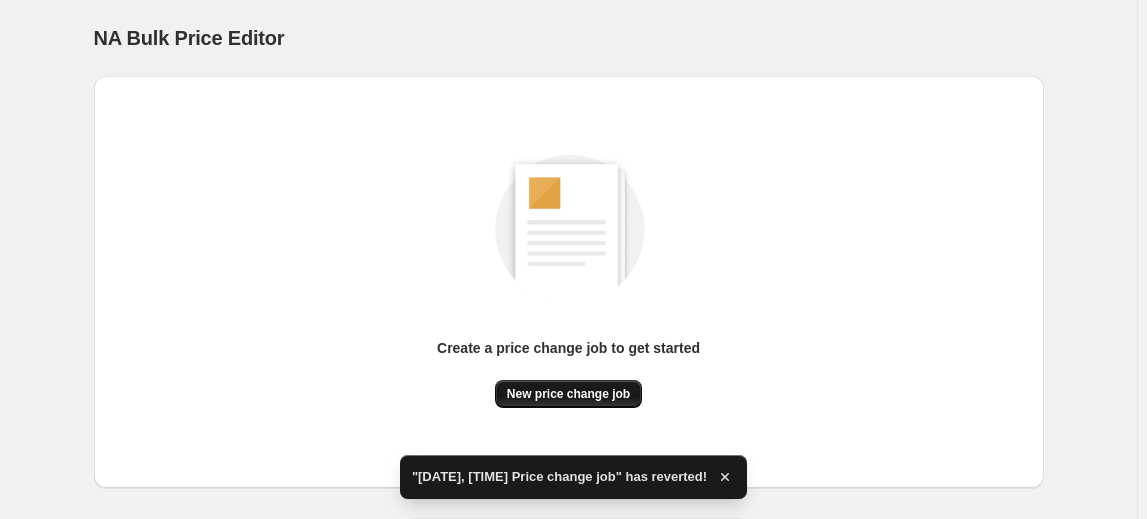 click on "New price change job" at bounding box center [568, 394] 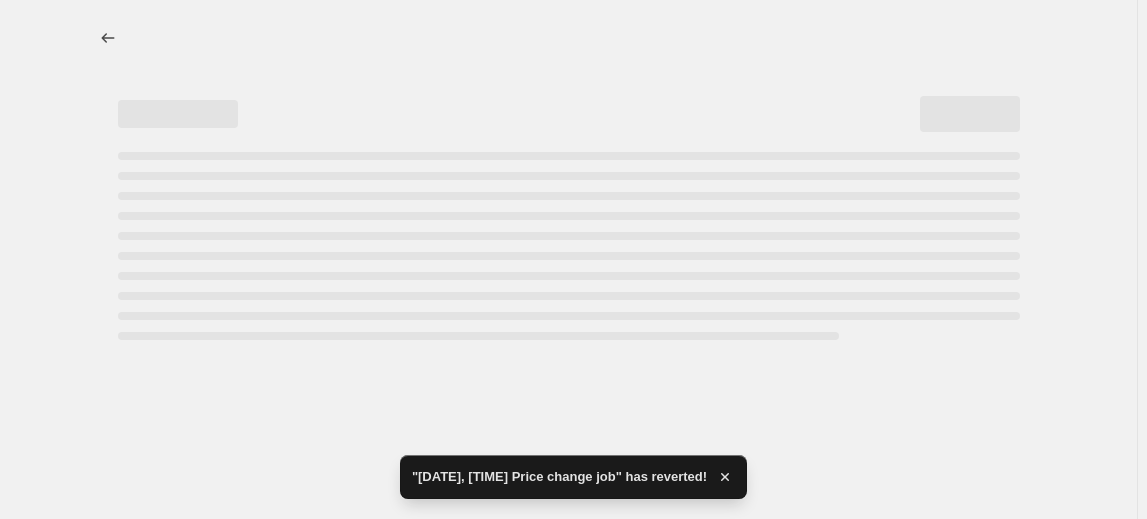 select on "percentage" 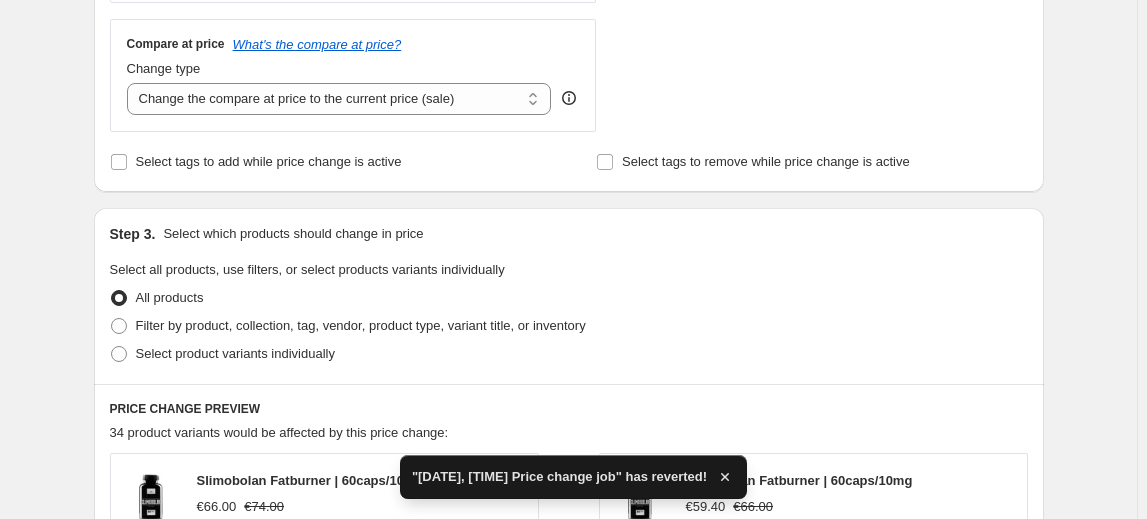 scroll, scrollTop: 727, scrollLeft: 0, axis: vertical 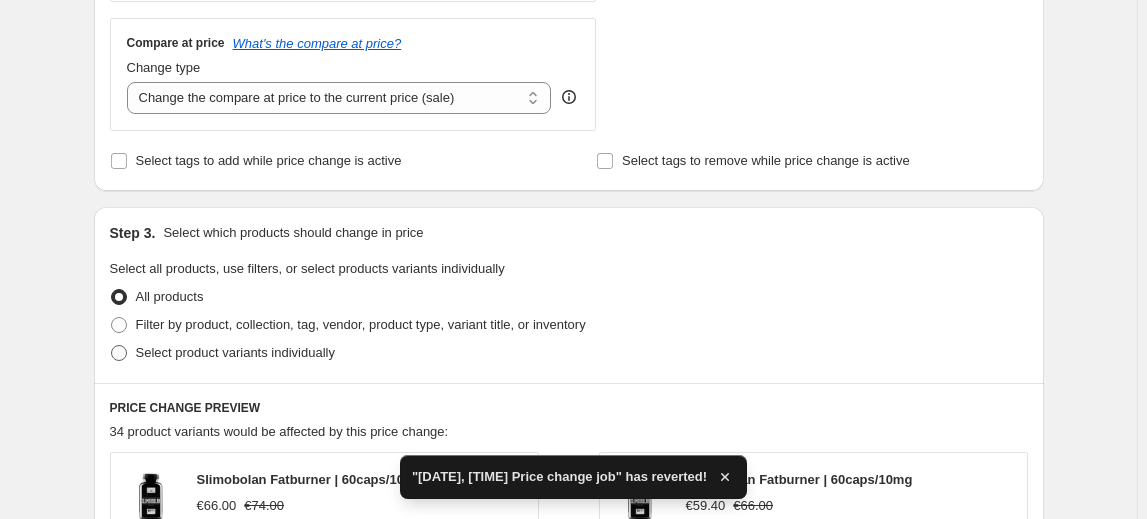 click on "Select product variants individually" at bounding box center [235, 352] 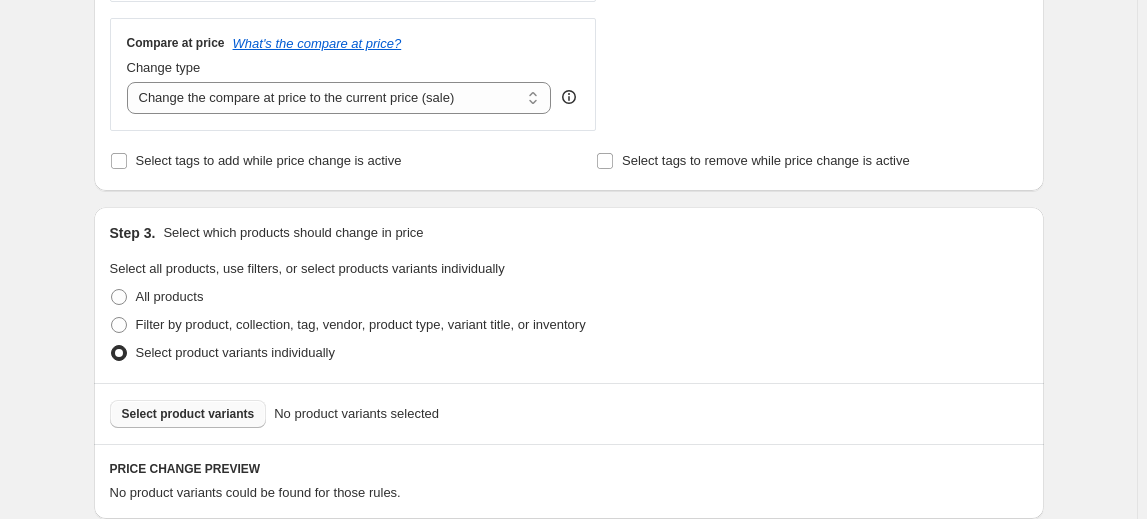 click on "Select product variants" at bounding box center [188, 414] 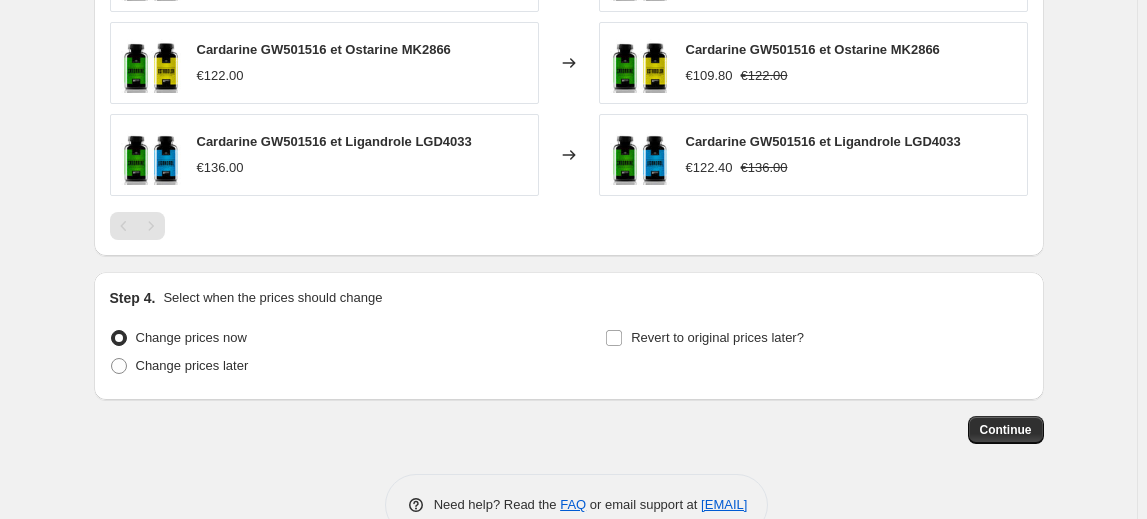scroll, scrollTop: 1353, scrollLeft: 0, axis: vertical 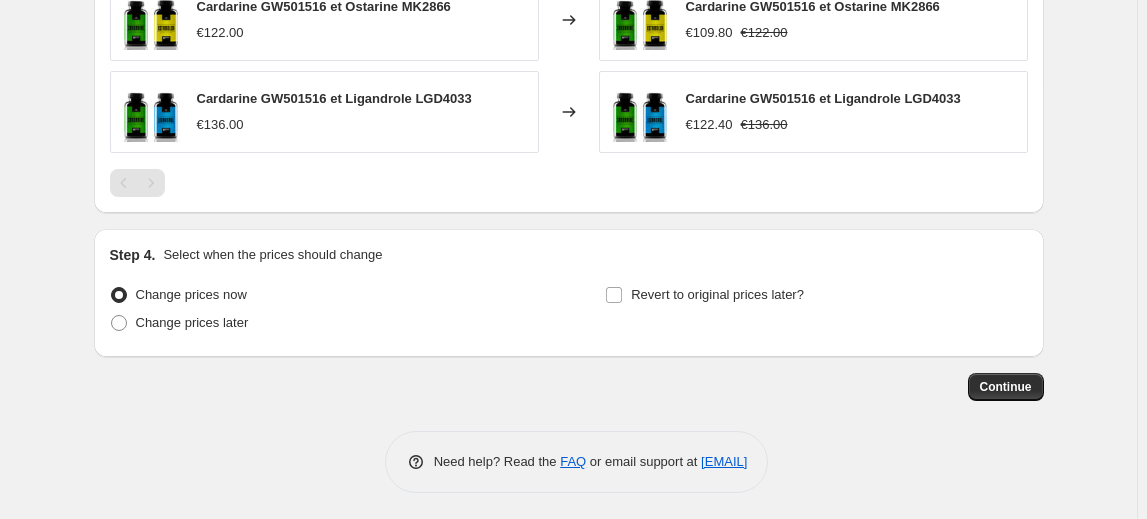 click on "Continue" at bounding box center [569, 387] 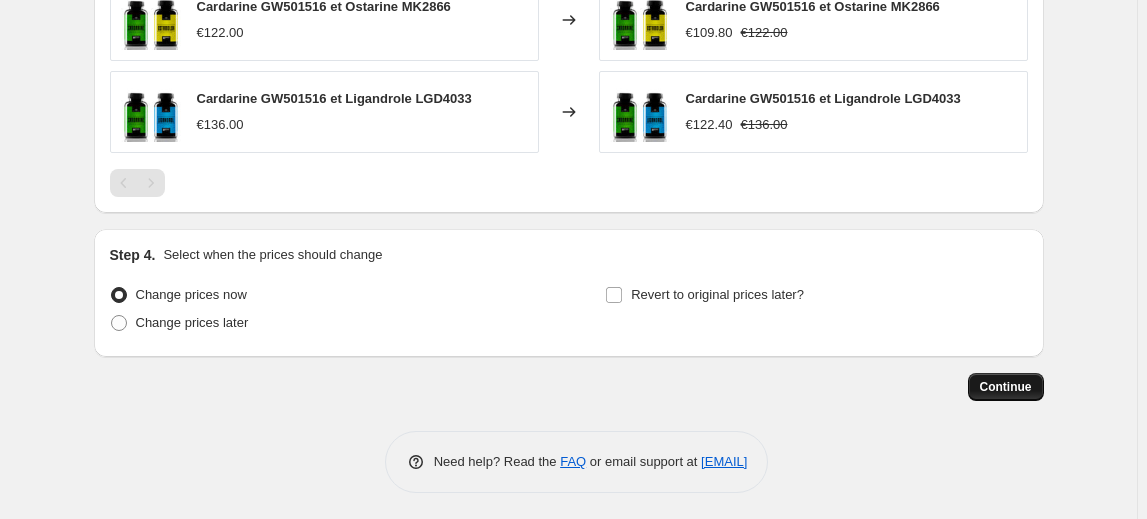 click on "Continue" at bounding box center (1006, 387) 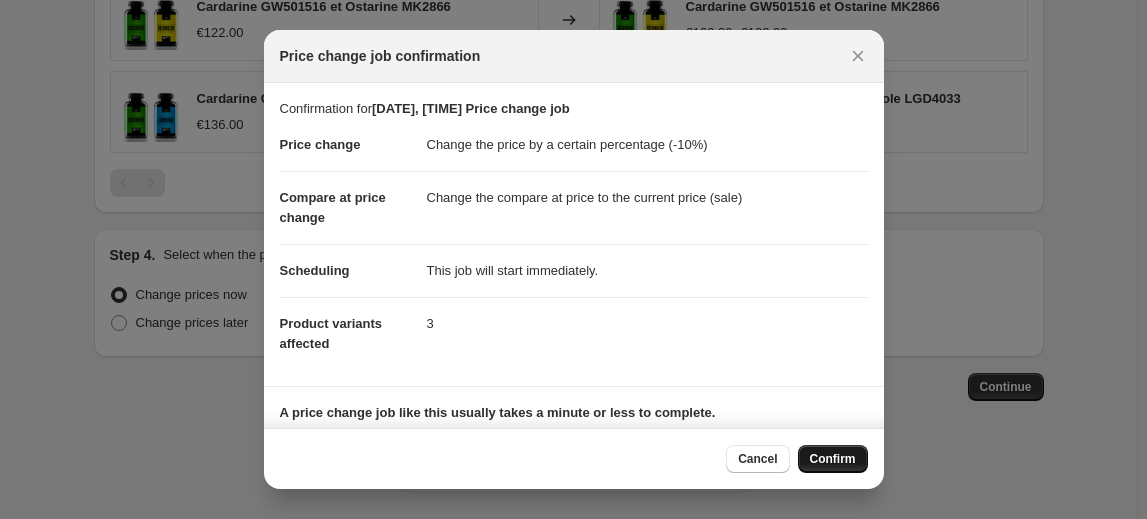 click on "Confirm" at bounding box center (833, 459) 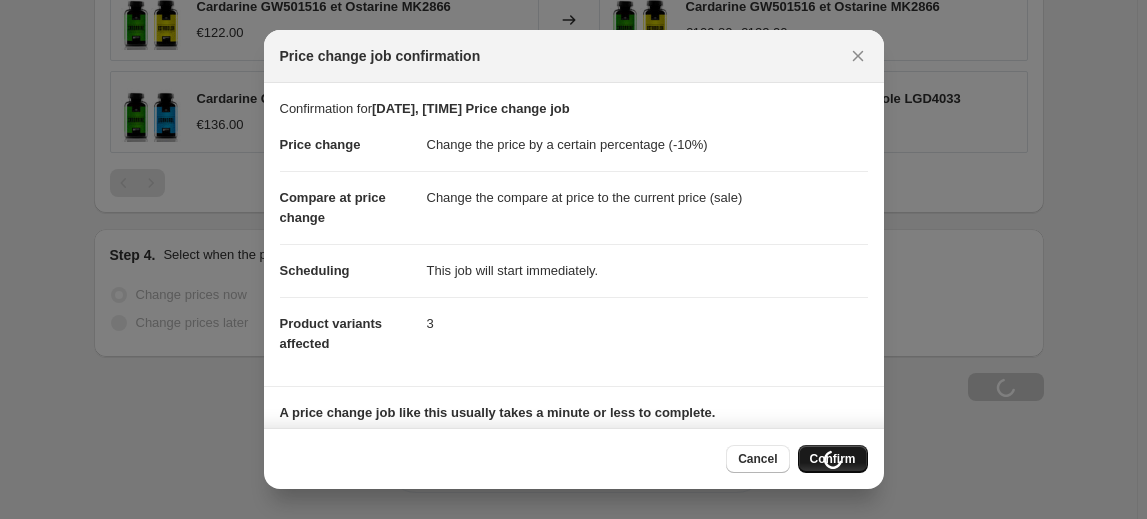 scroll, scrollTop: 1421, scrollLeft: 0, axis: vertical 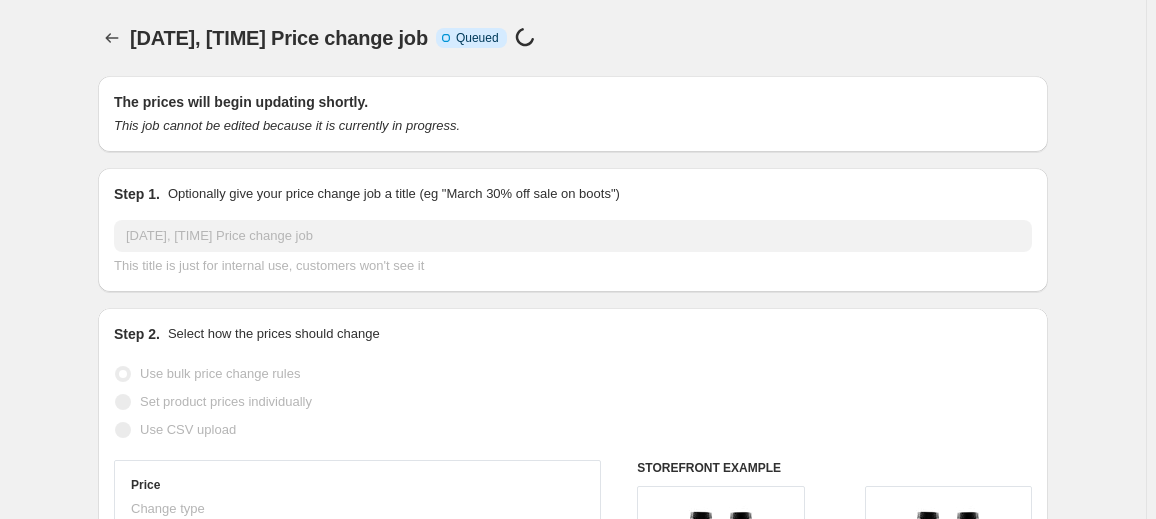 select on "percentage" 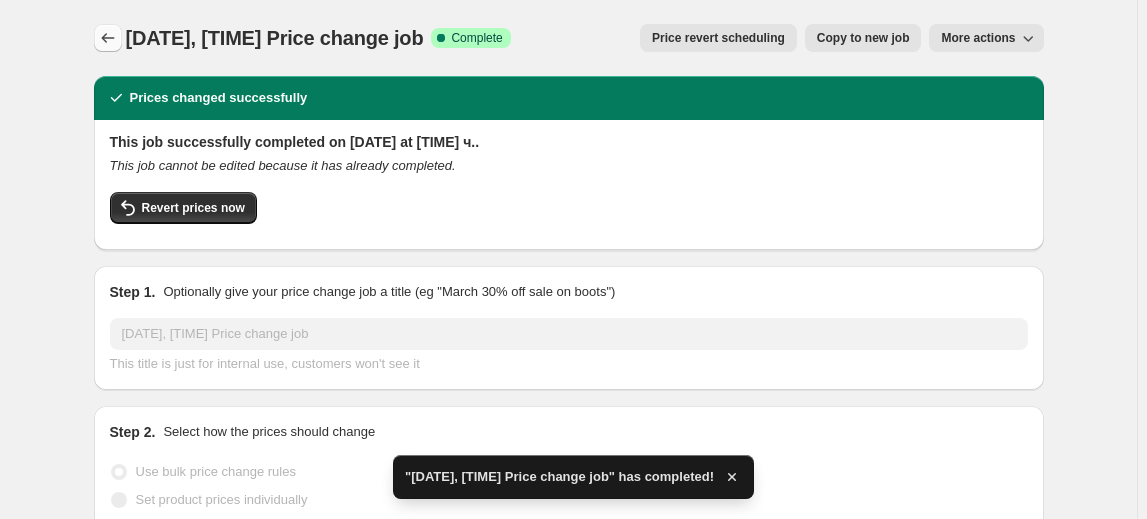 click 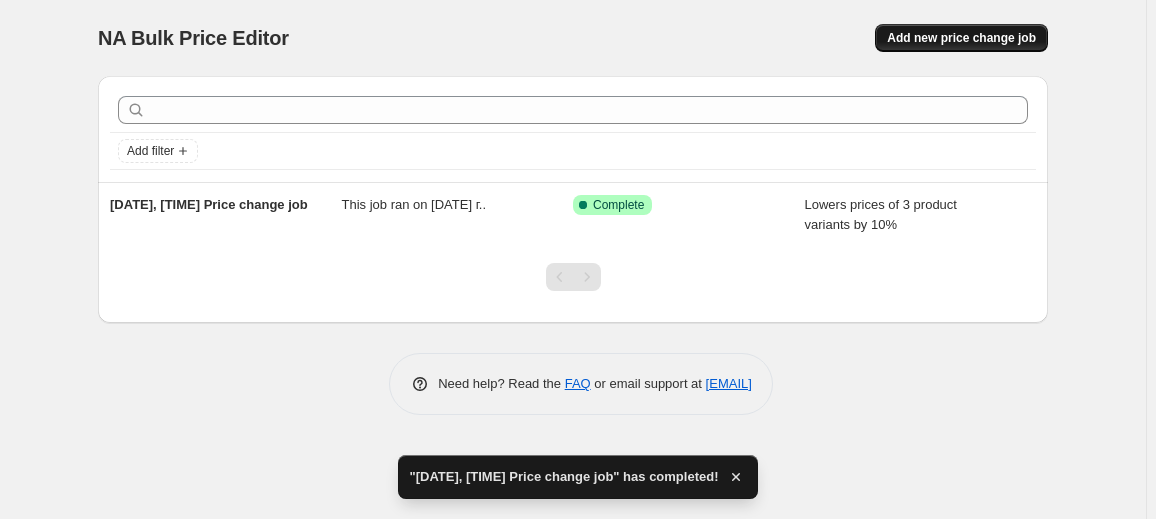 click on "Add new price change job" at bounding box center [961, 38] 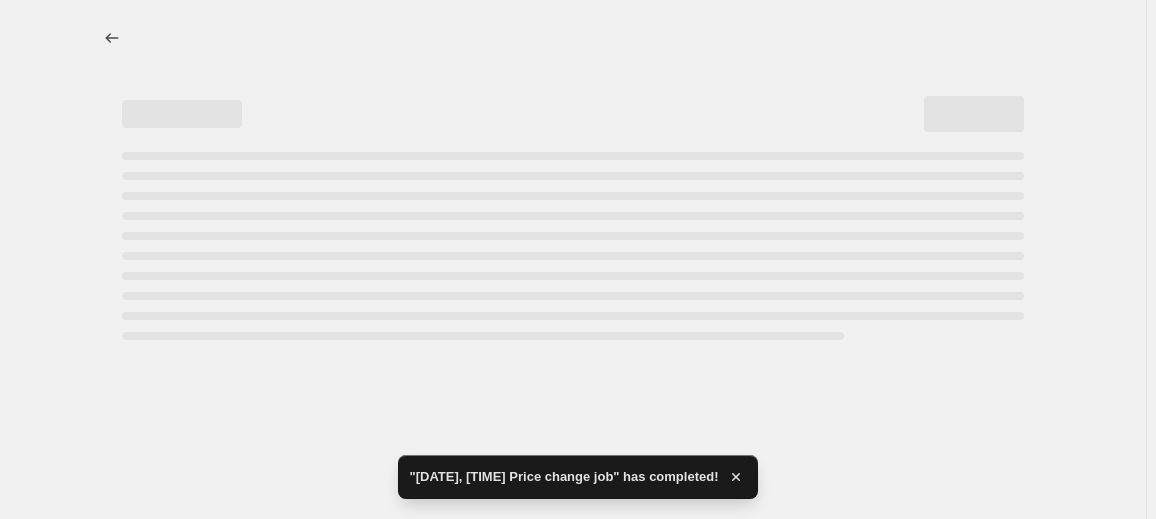 select on "percentage" 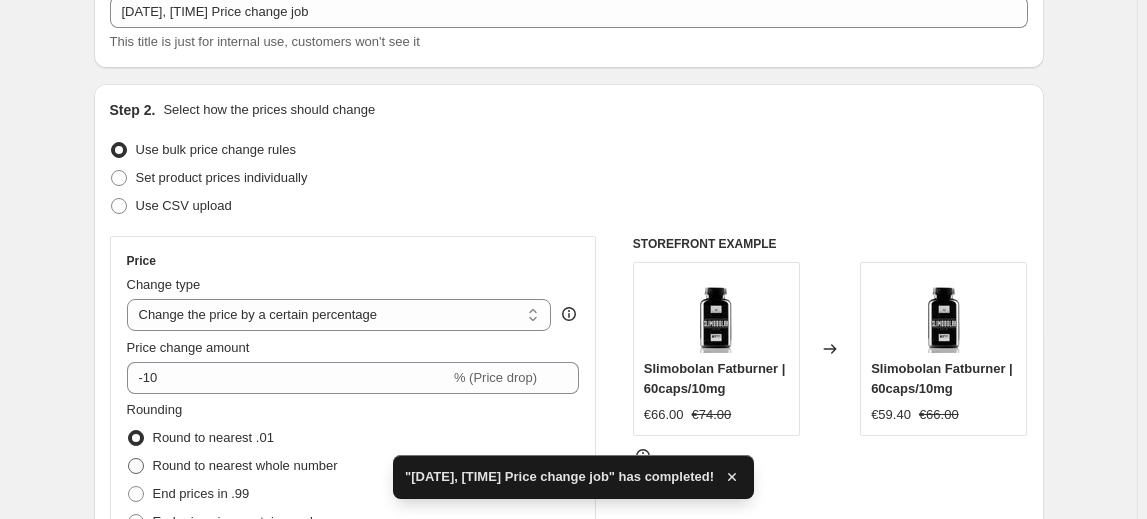 scroll, scrollTop: 181, scrollLeft: 0, axis: vertical 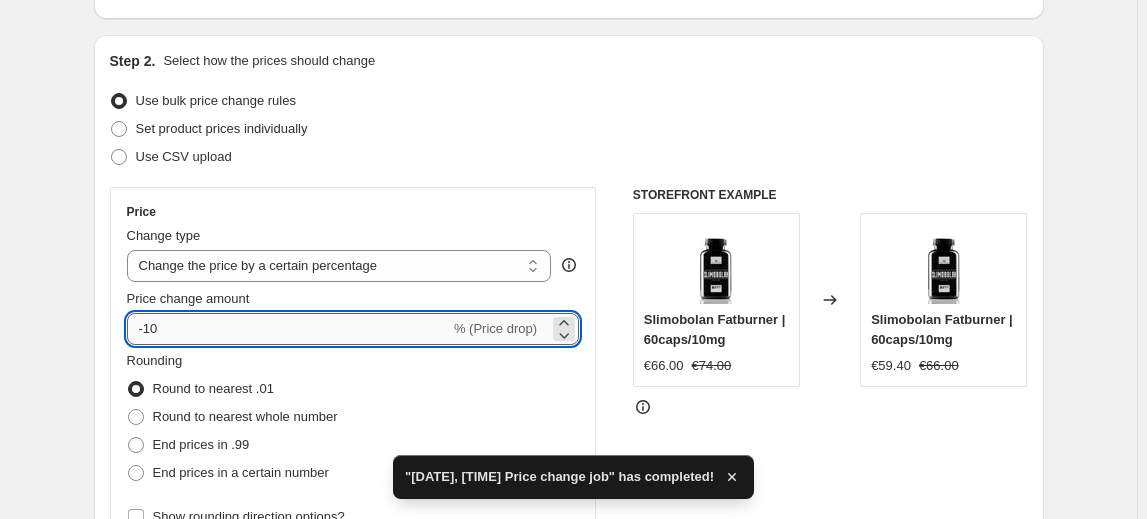 click on "-10" at bounding box center (288, 329) 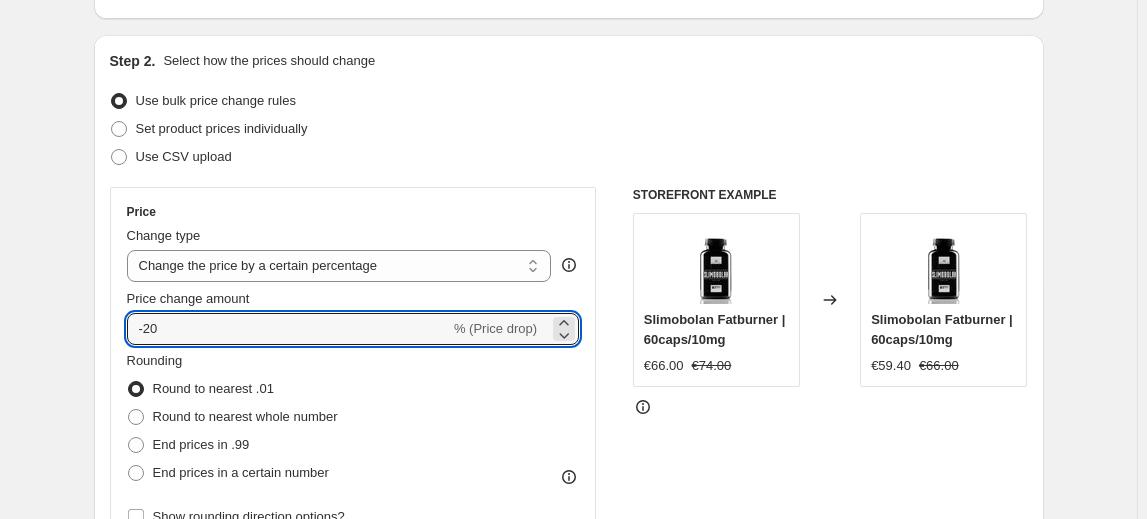 type on "-20" 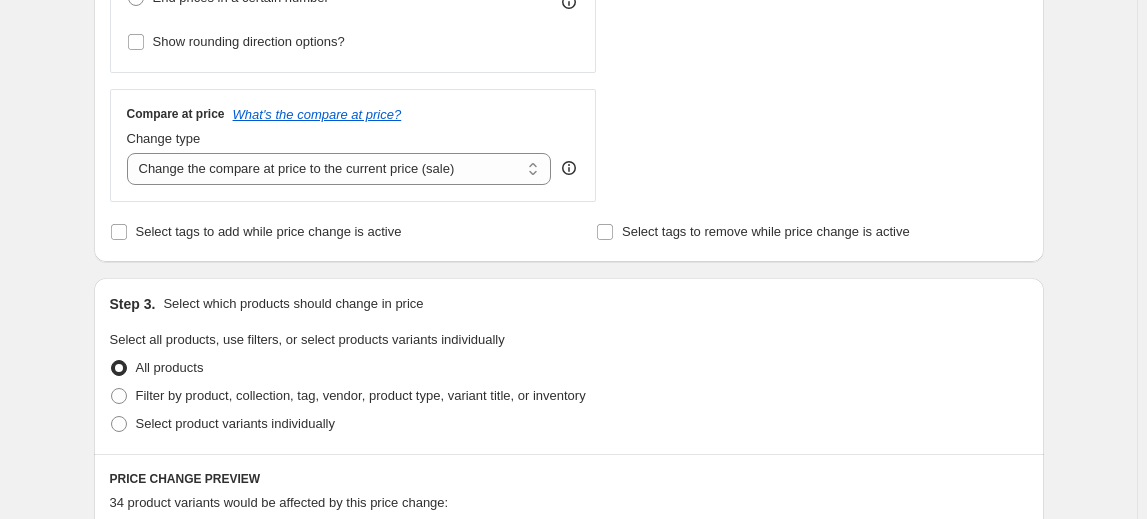 scroll, scrollTop: 727, scrollLeft: 0, axis: vertical 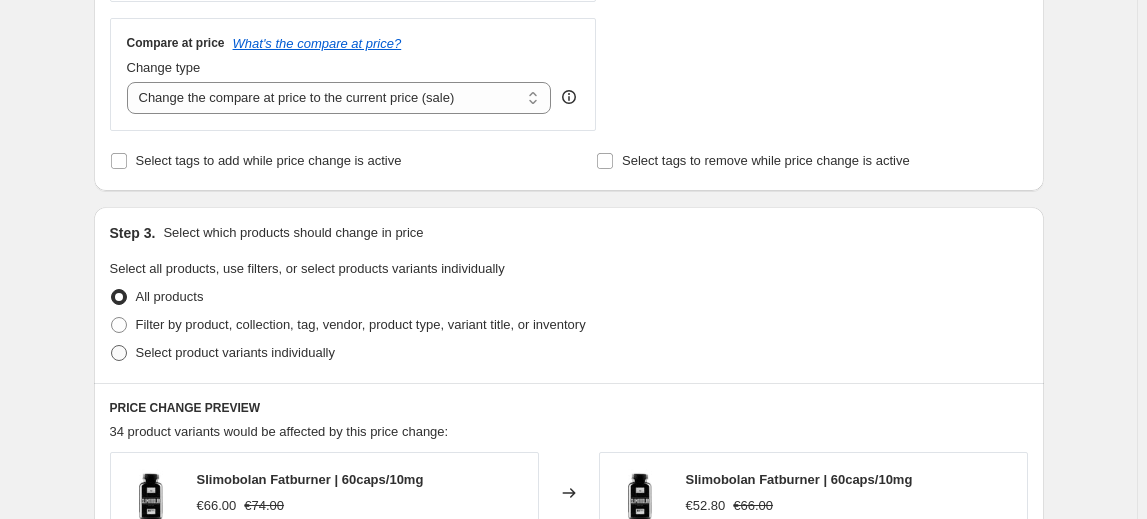 click on "Select product variants individually" at bounding box center (235, 352) 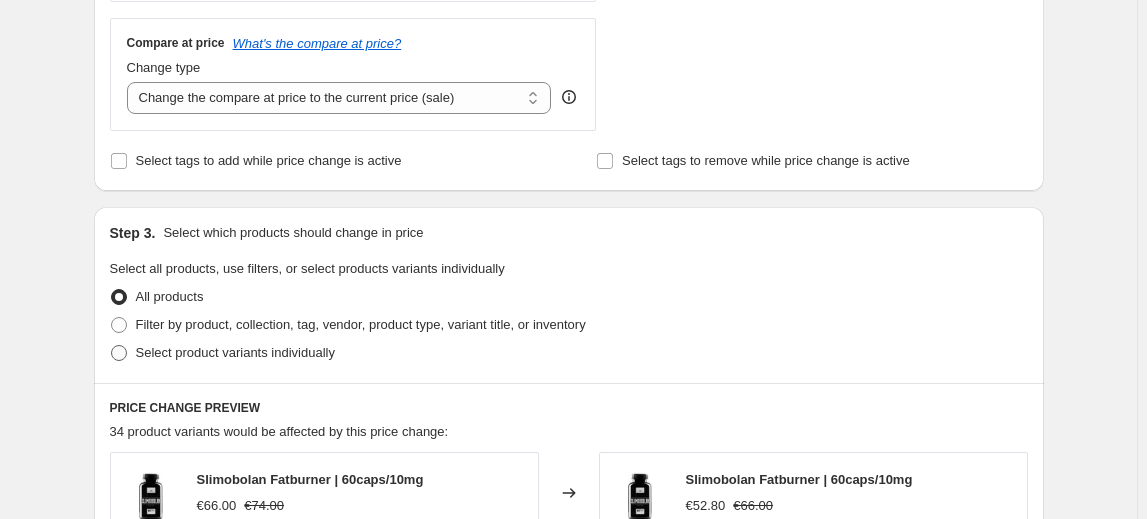 radio on "true" 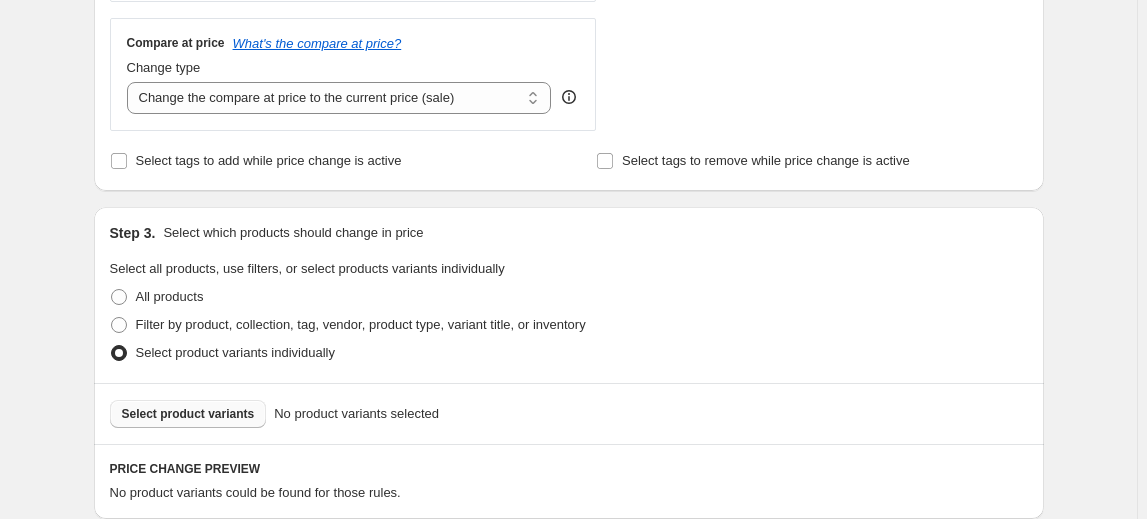 click on "Select product variants" at bounding box center (188, 414) 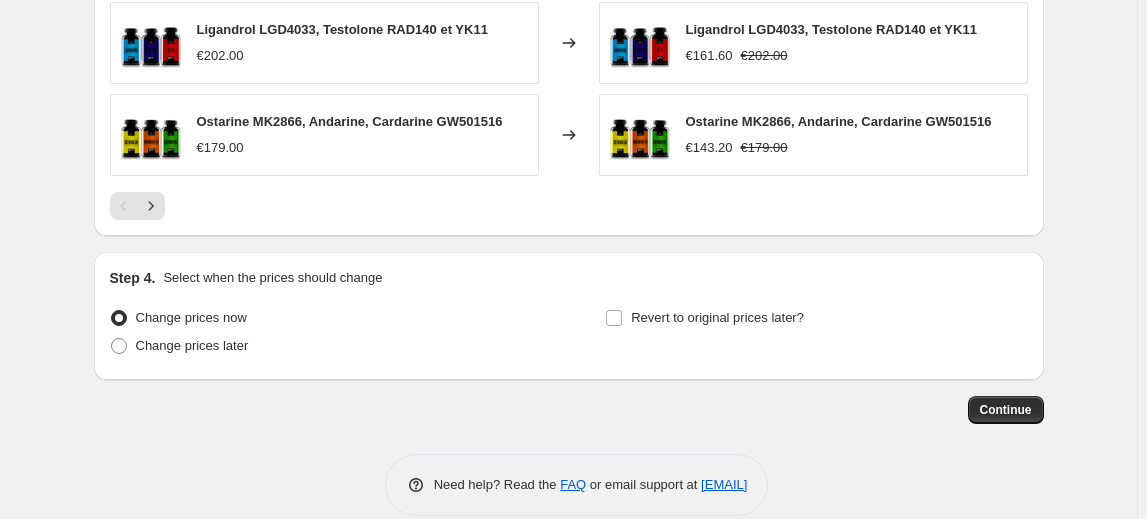 scroll, scrollTop: 1536, scrollLeft: 0, axis: vertical 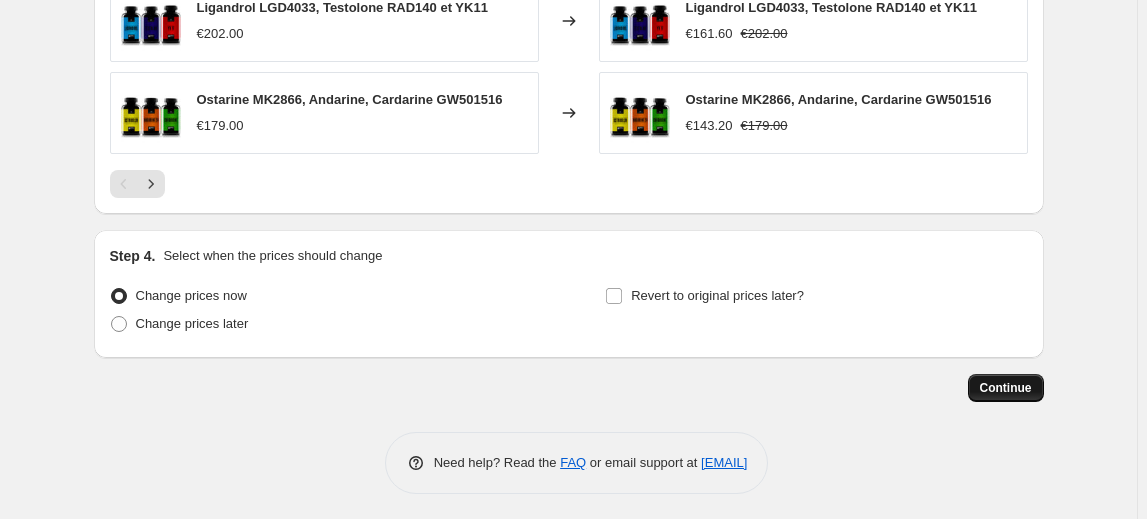 click on "Continue" at bounding box center (1006, 388) 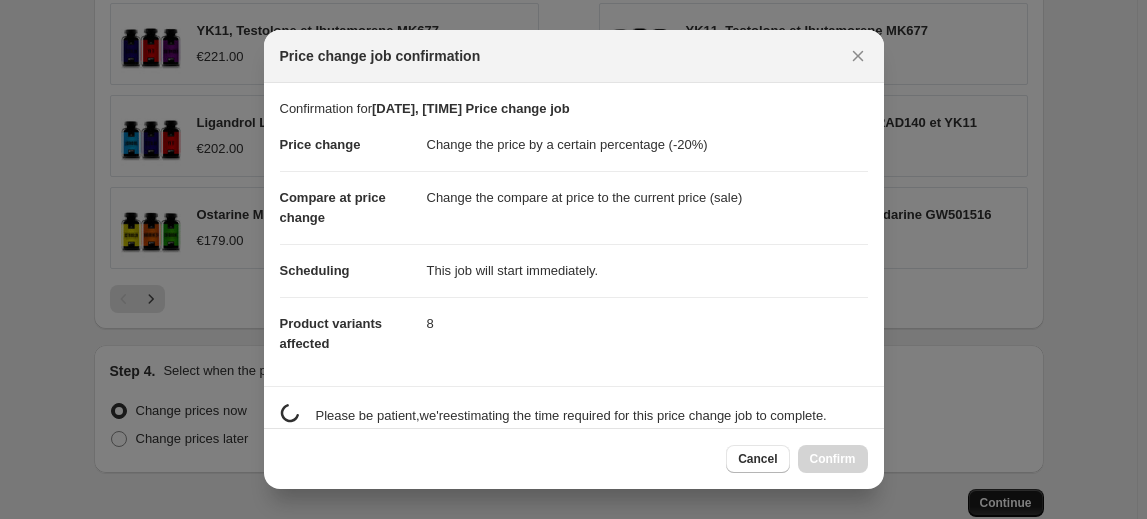 scroll, scrollTop: 0, scrollLeft: 0, axis: both 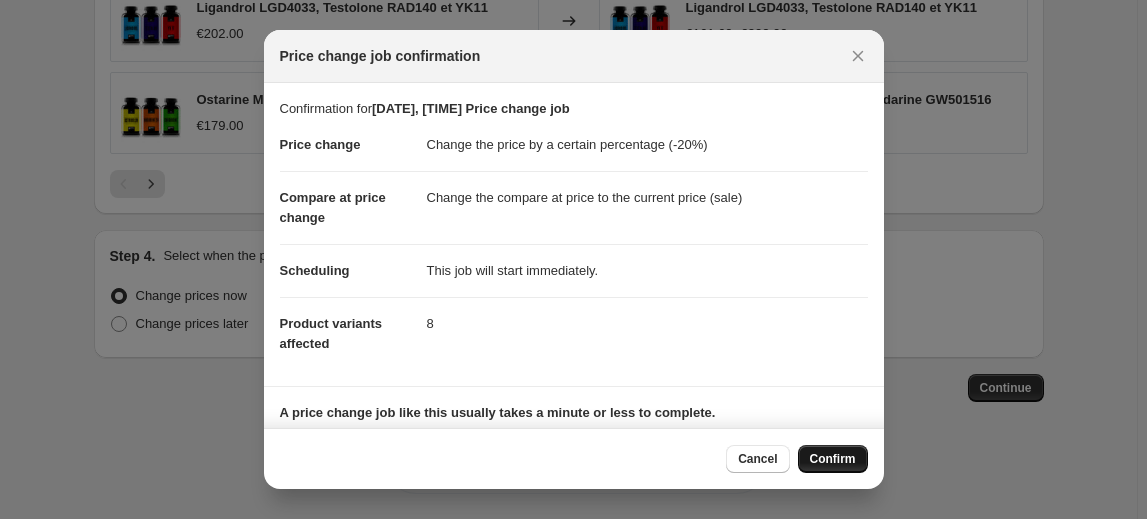 click on "Confirm" at bounding box center [833, 459] 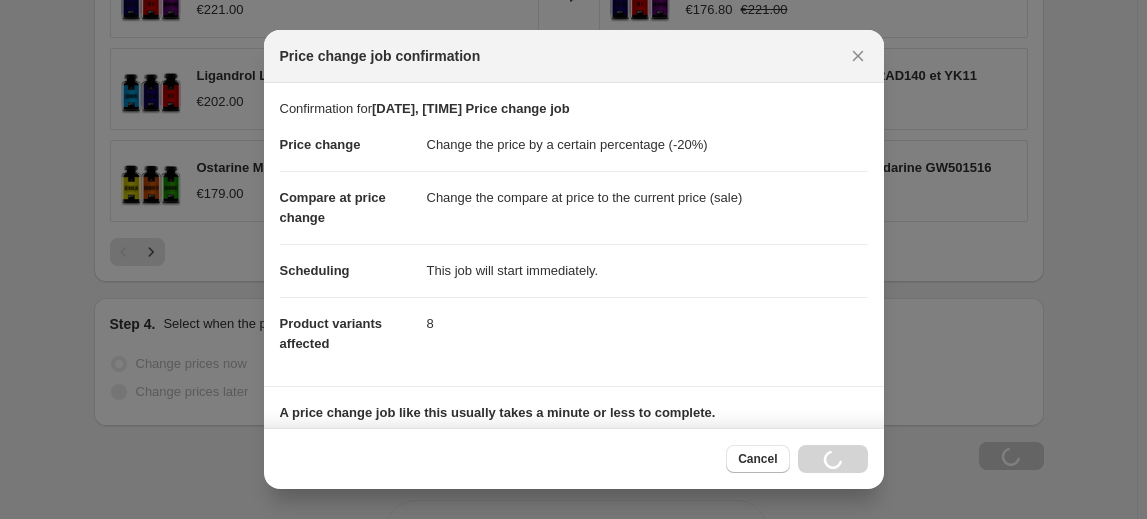 scroll, scrollTop: 1604, scrollLeft: 0, axis: vertical 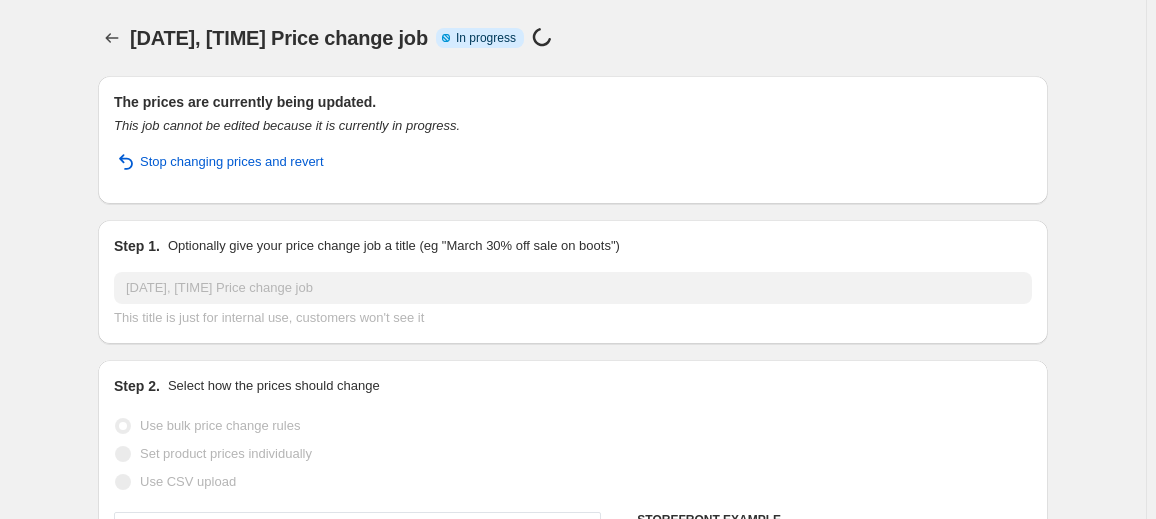 select on "percentage" 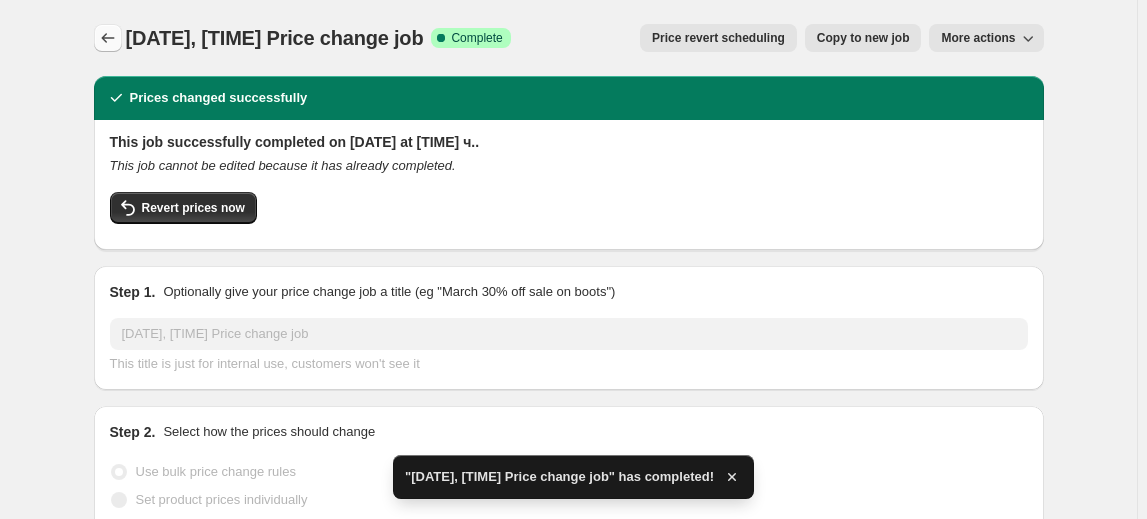 click 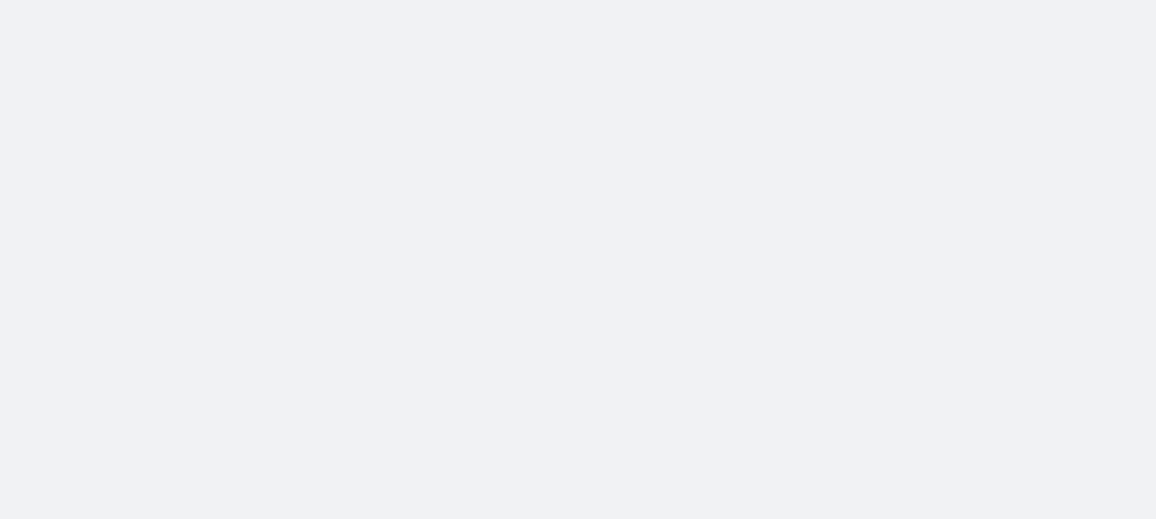 scroll, scrollTop: 0, scrollLeft: 0, axis: both 